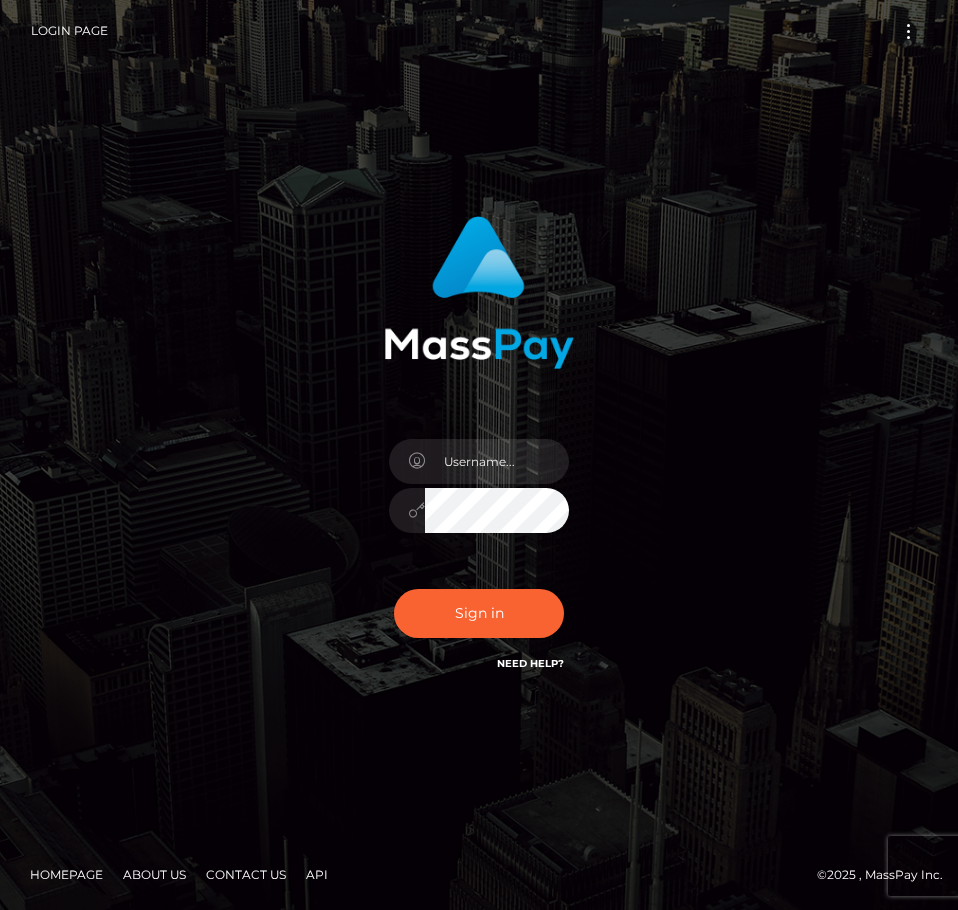scroll, scrollTop: 0, scrollLeft: 0, axis: both 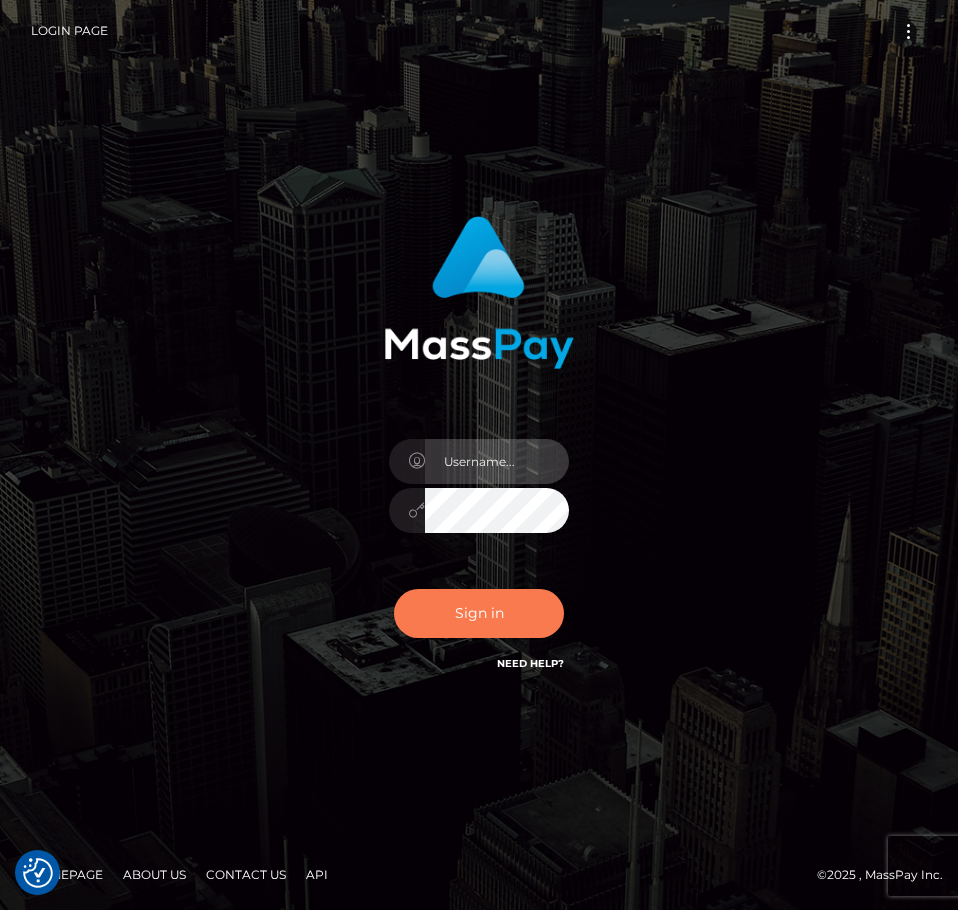 type on "aluasupport" 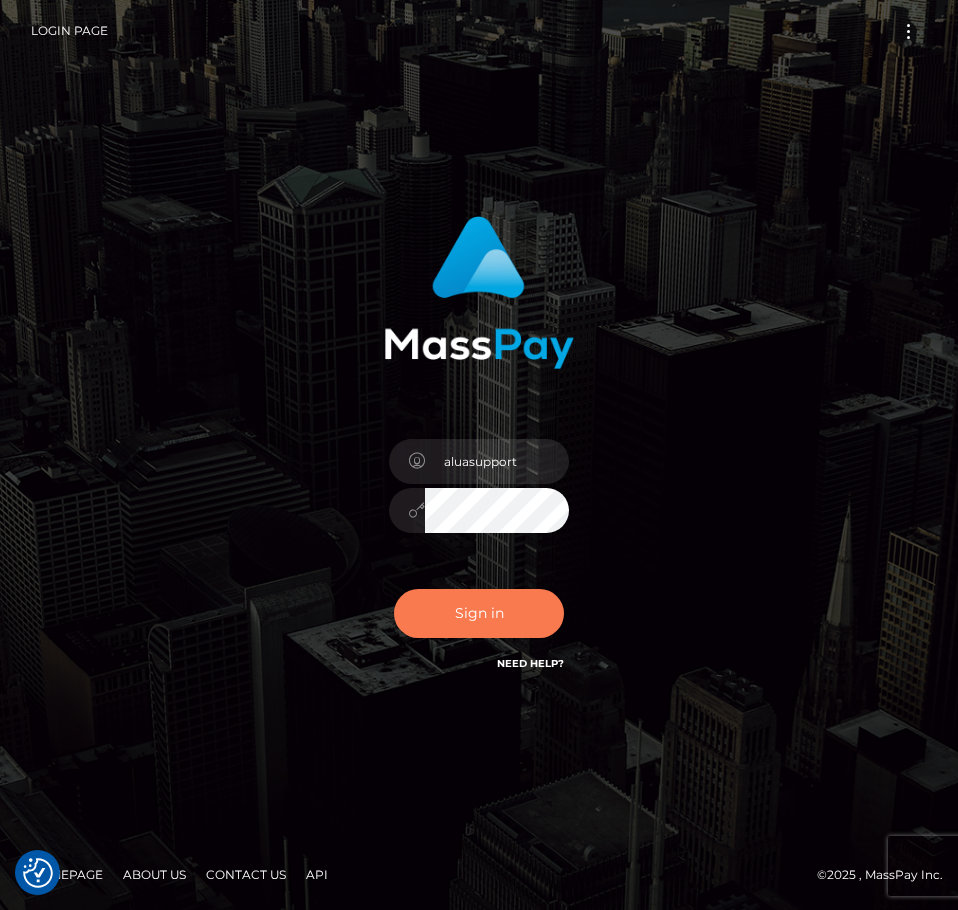 click on "Sign in" at bounding box center [479, 613] 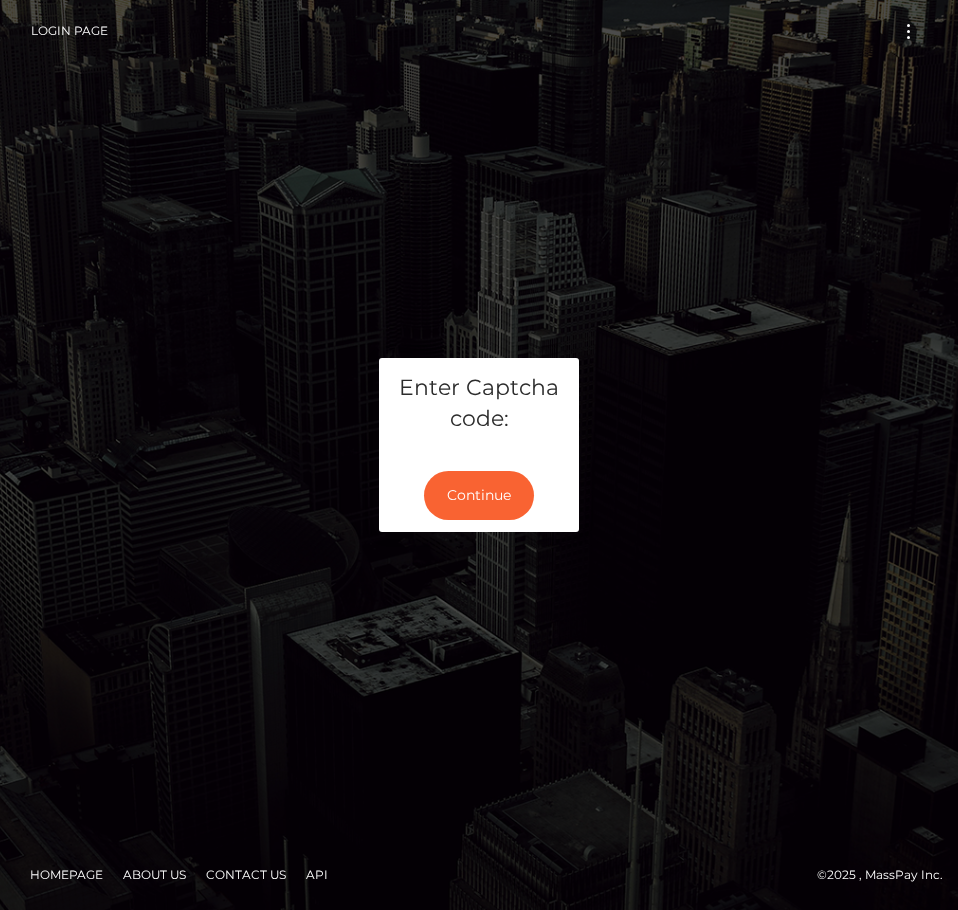 scroll, scrollTop: 0, scrollLeft: 0, axis: both 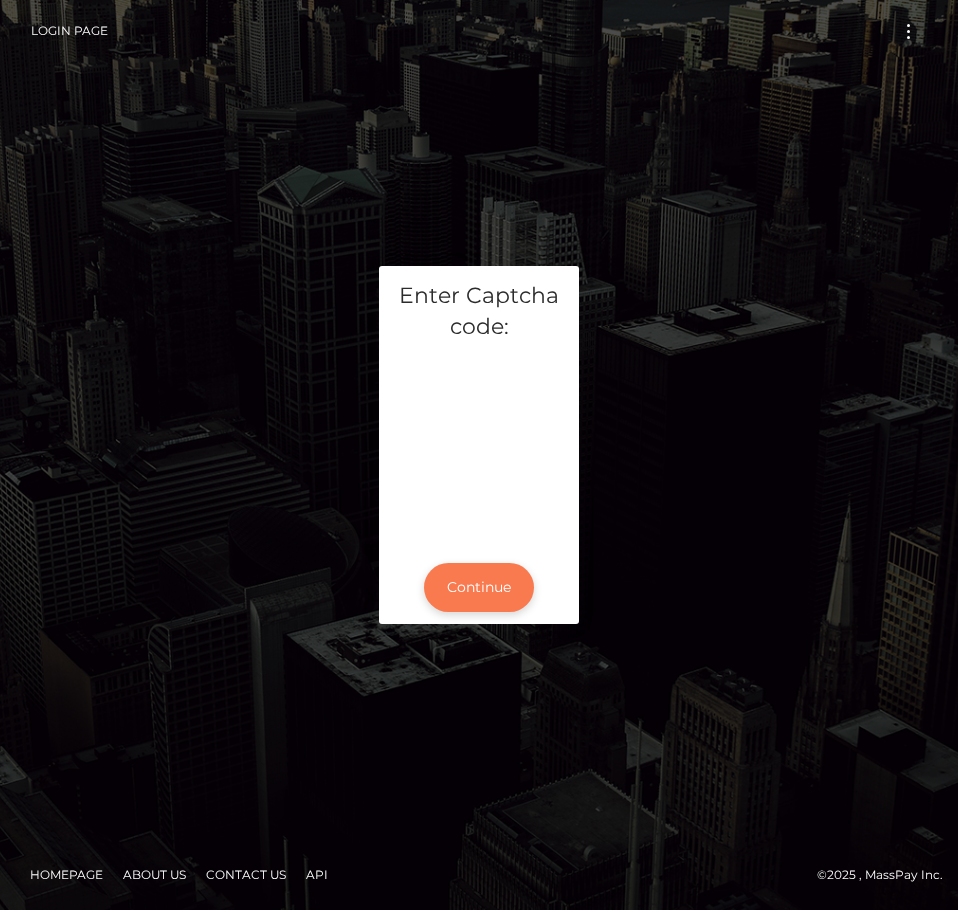 click on "Continue" at bounding box center (479, 587) 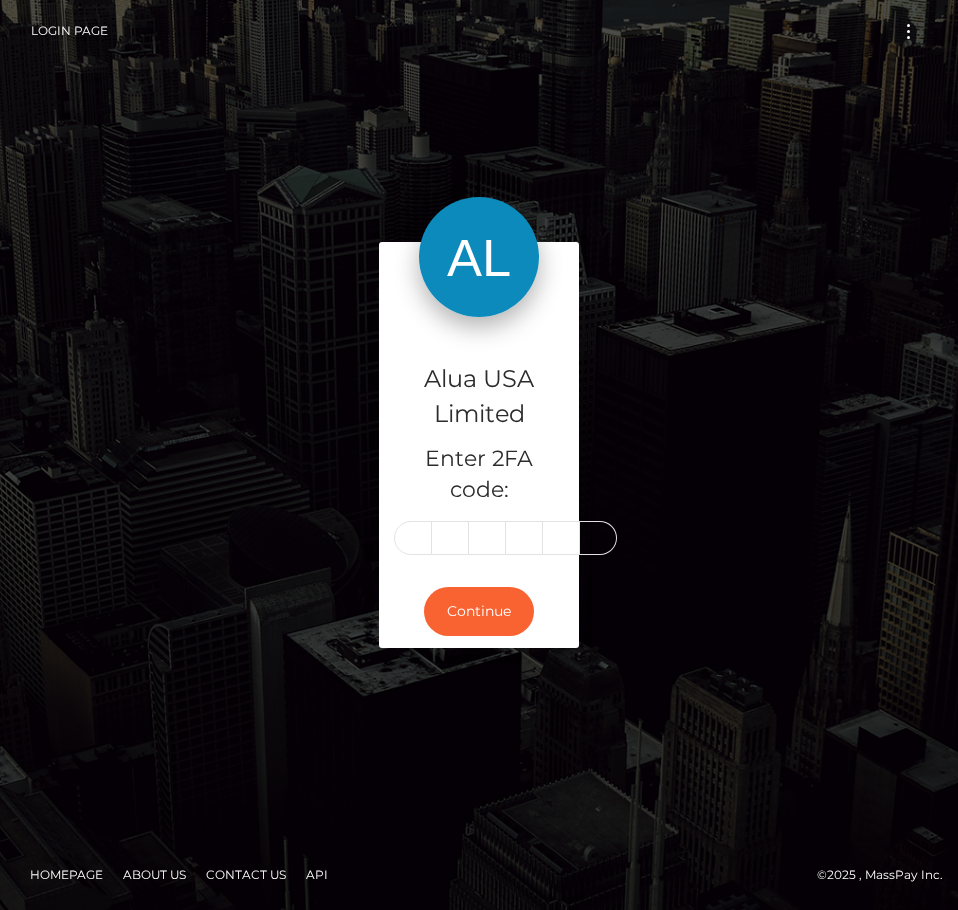 scroll, scrollTop: 0, scrollLeft: 0, axis: both 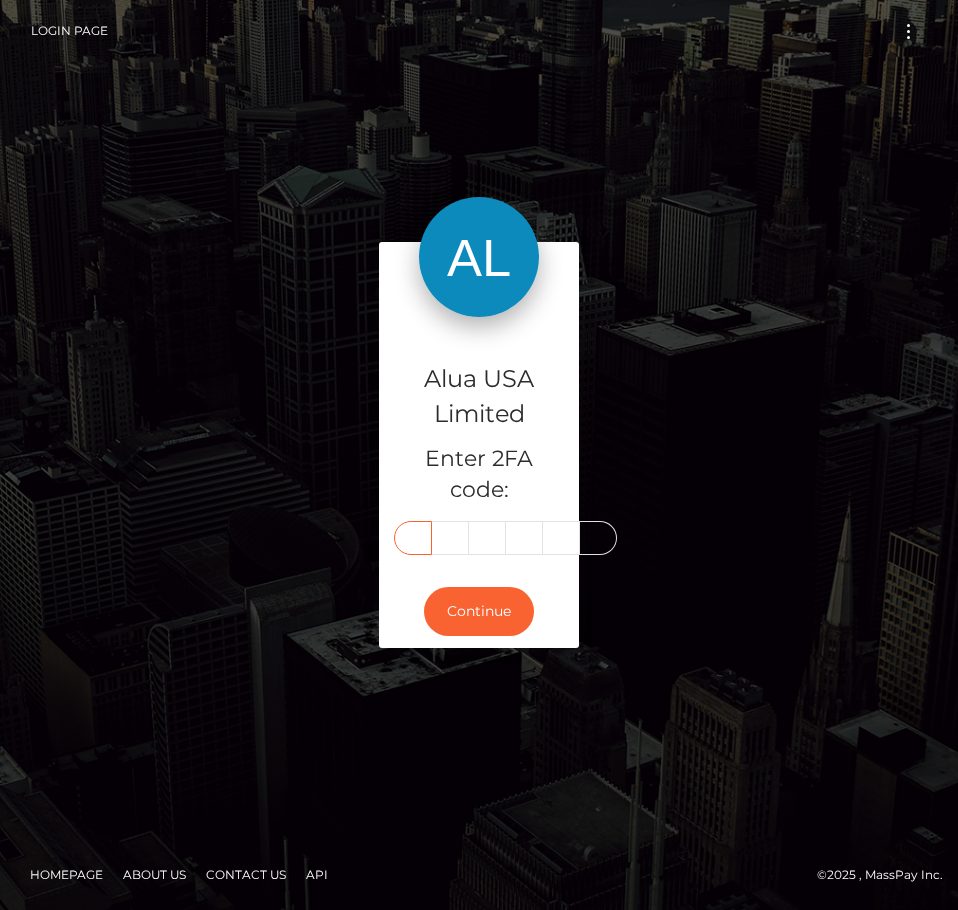 click at bounding box center [413, 538] 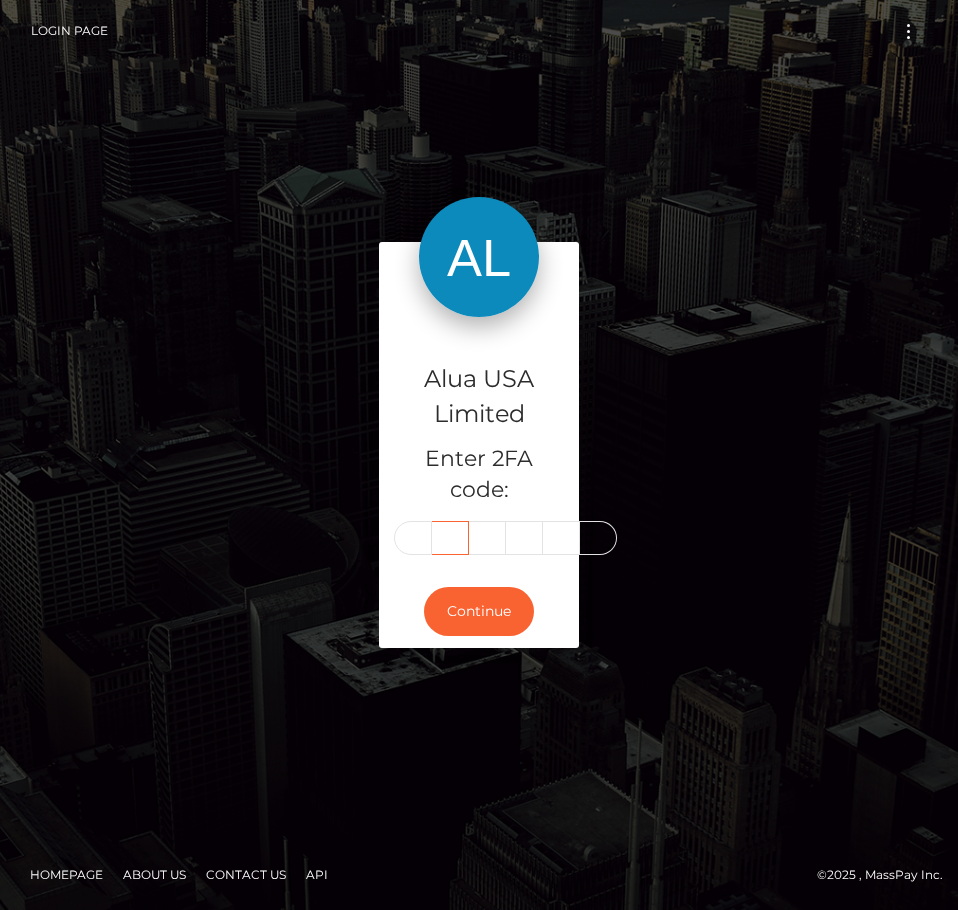 scroll, scrollTop: 0, scrollLeft: 0, axis: both 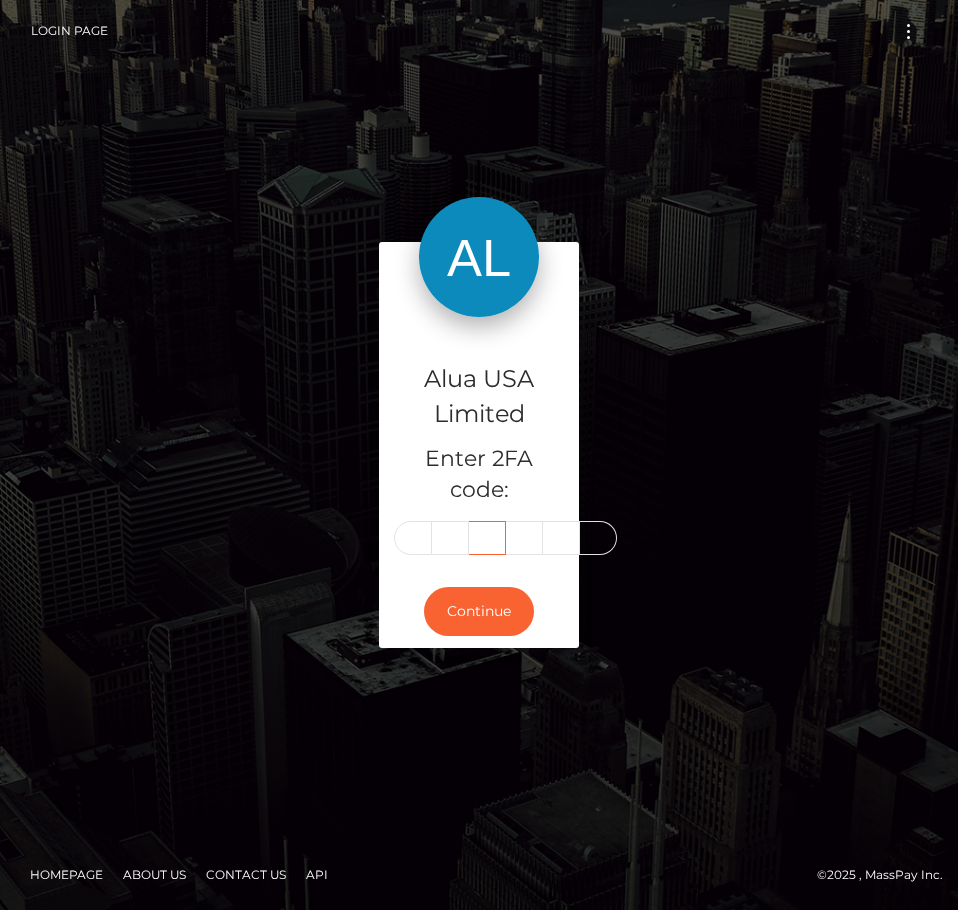type on "9" 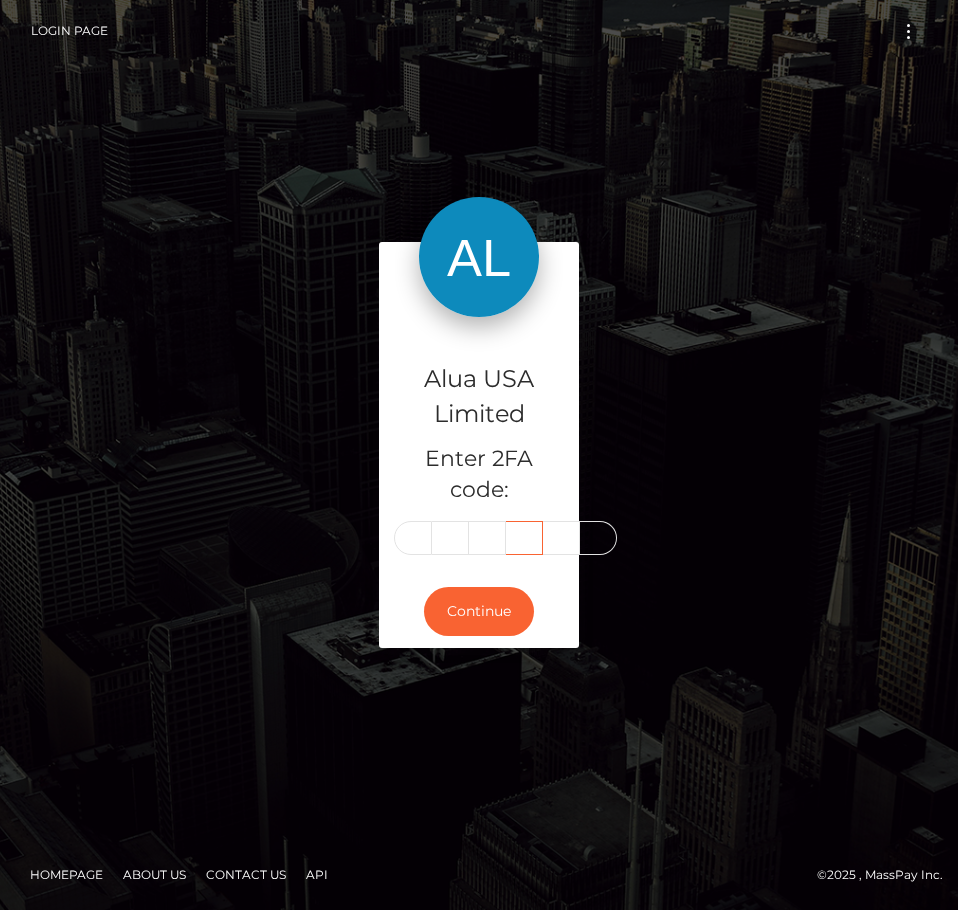 scroll, scrollTop: 0, scrollLeft: 0, axis: both 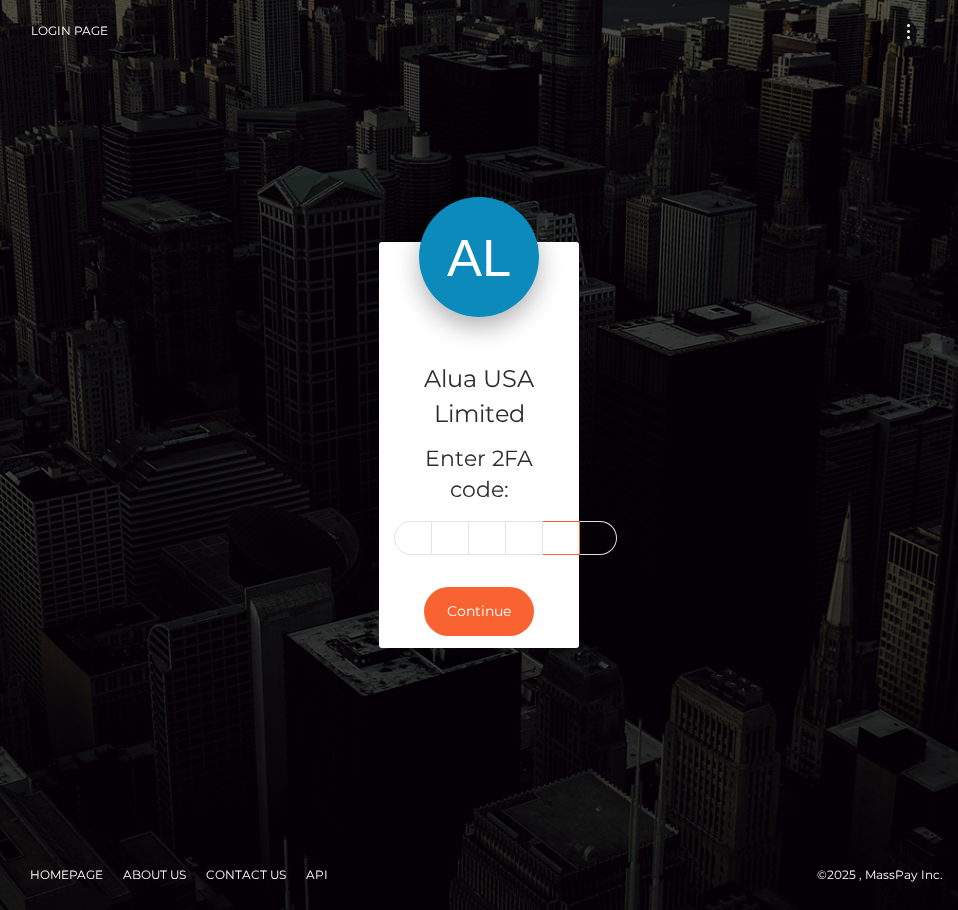 type on "6" 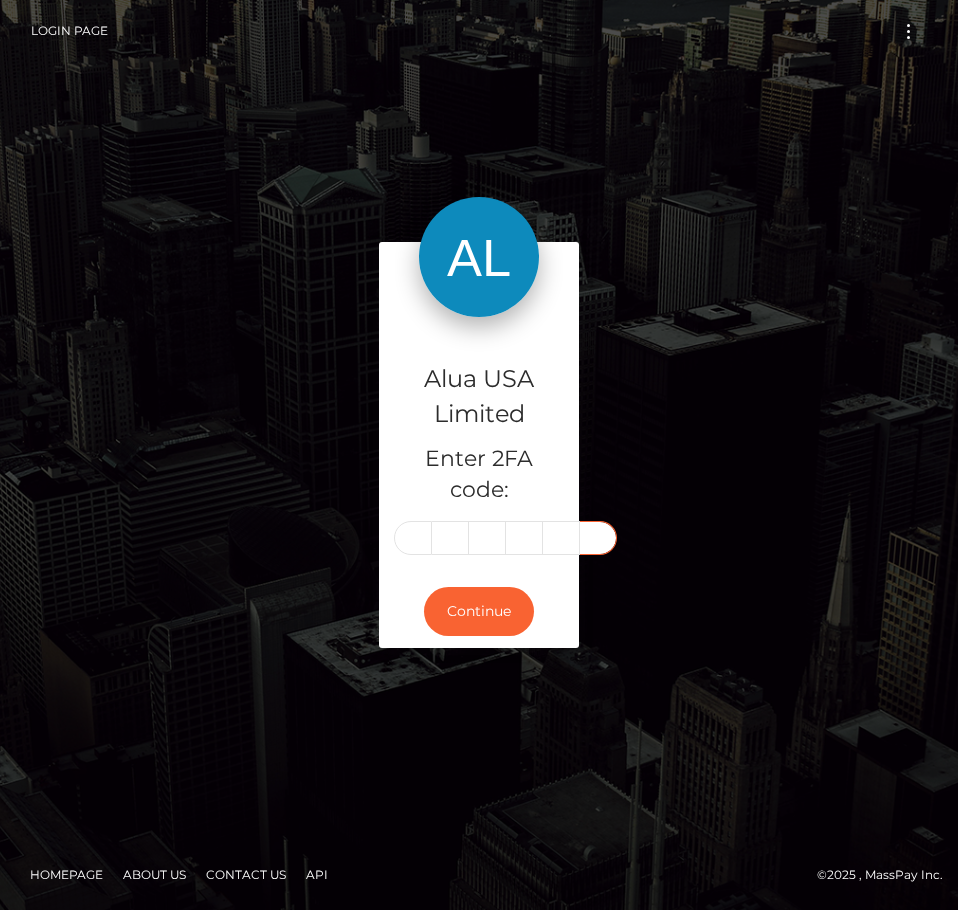 type on "3" 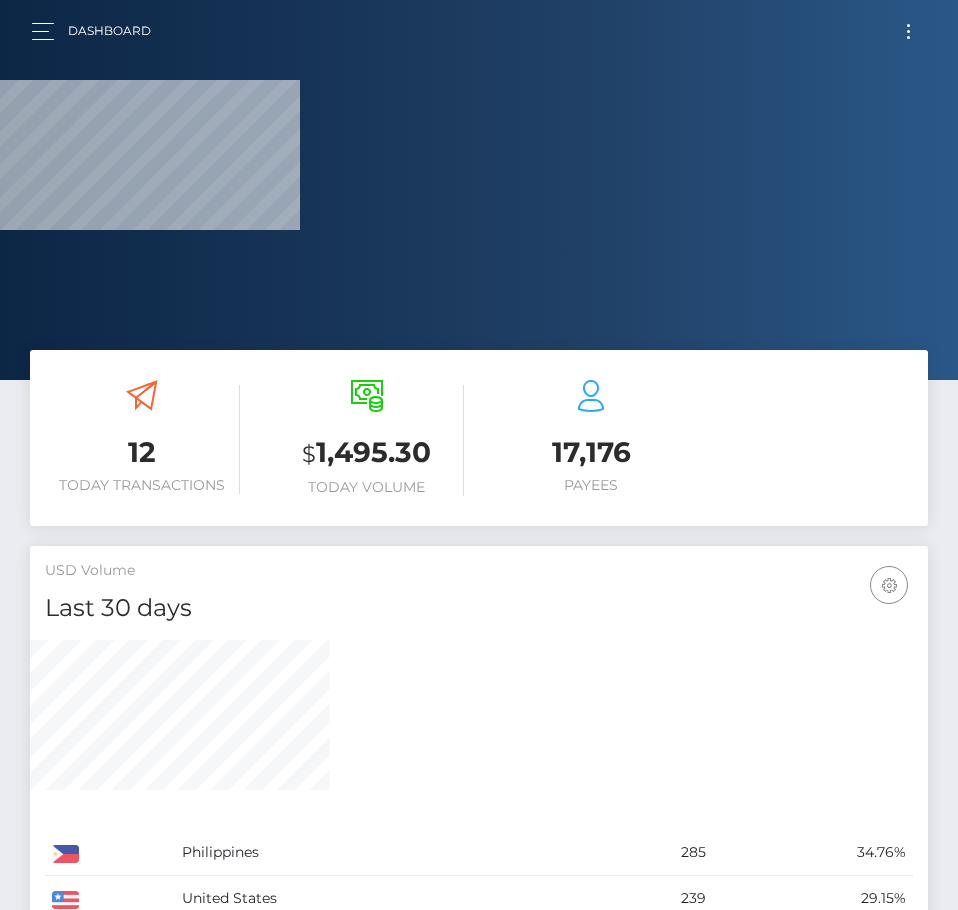 scroll, scrollTop: 0, scrollLeft: 0, axis: both 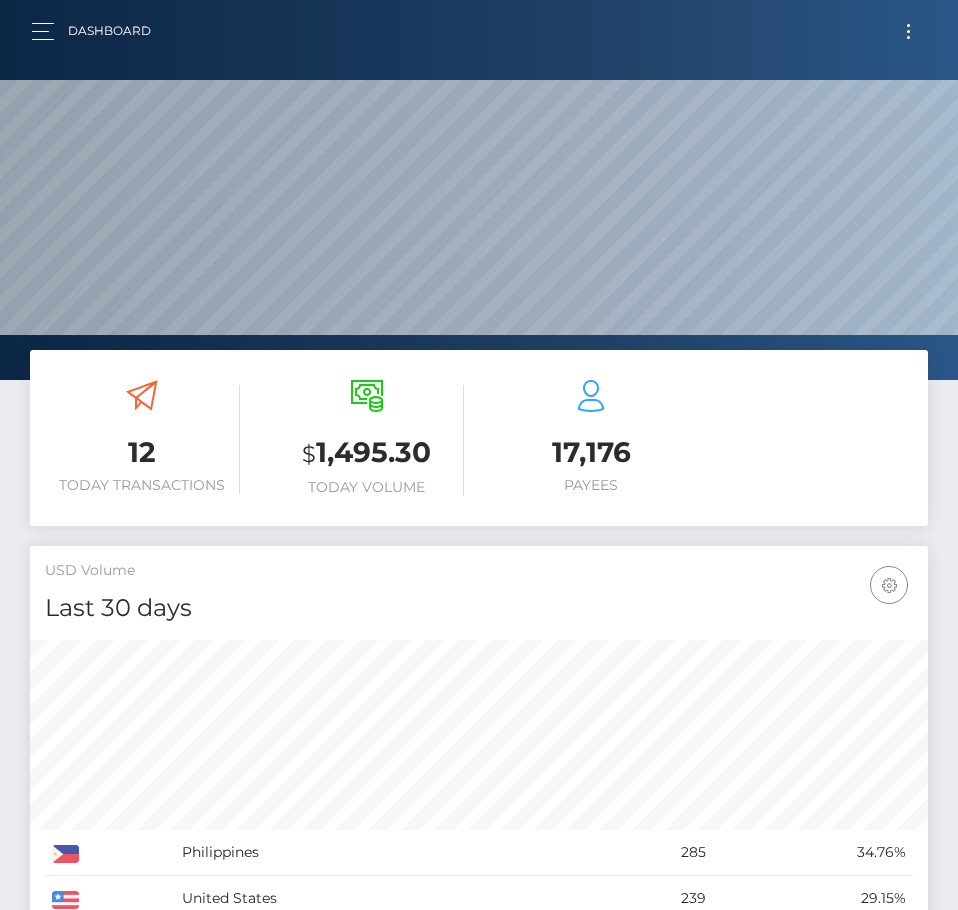 click at bounding box center (908, 31) 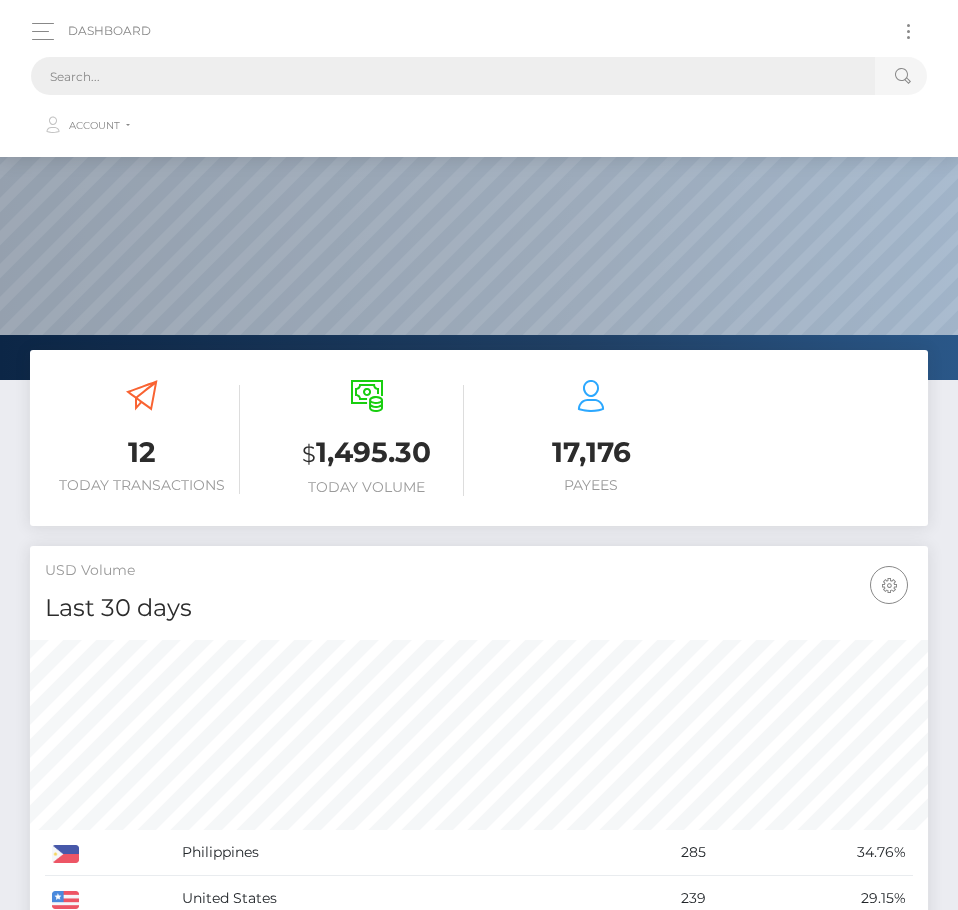 click at bounding box center (453, 76) 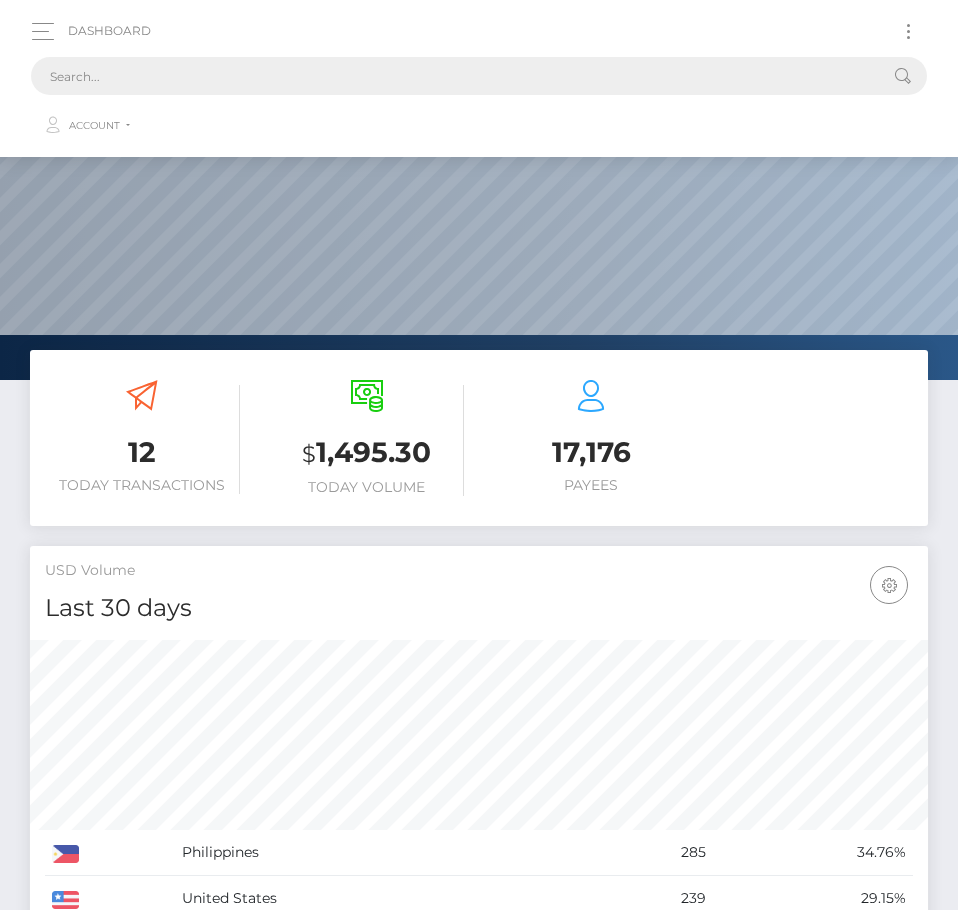 paste on "6883a765c1912599720fbef1" 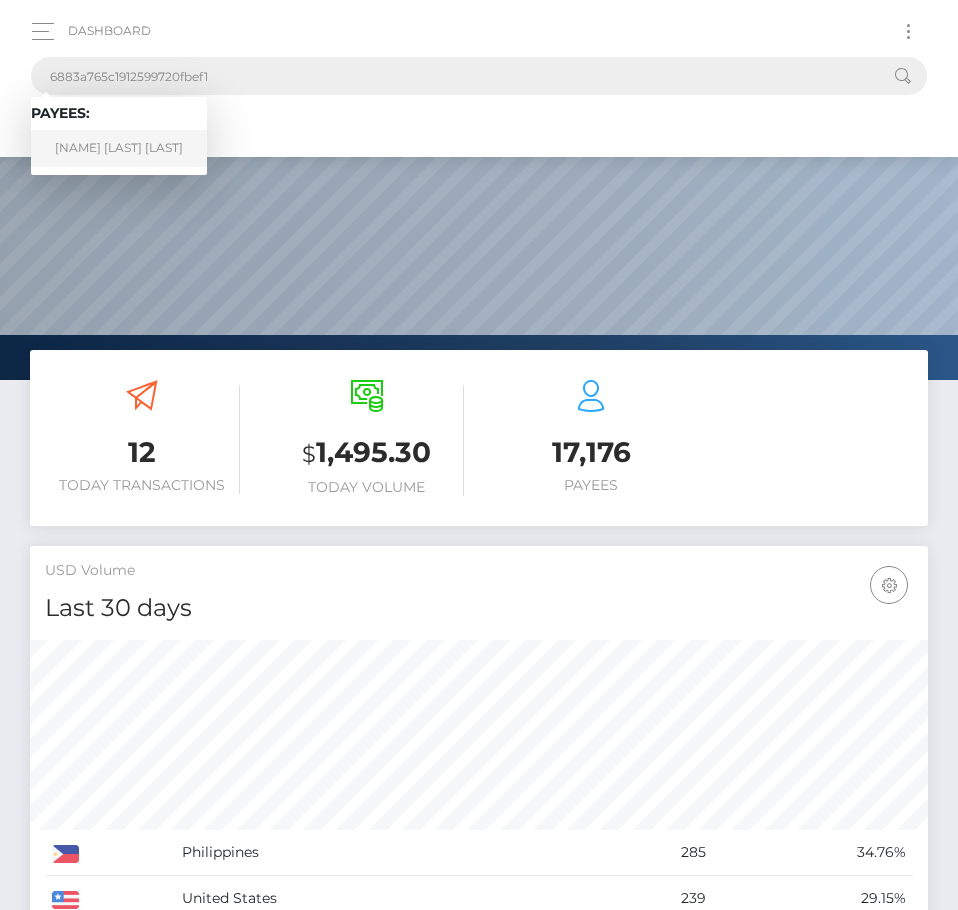 type on "6883a765c1912599720fbef1" 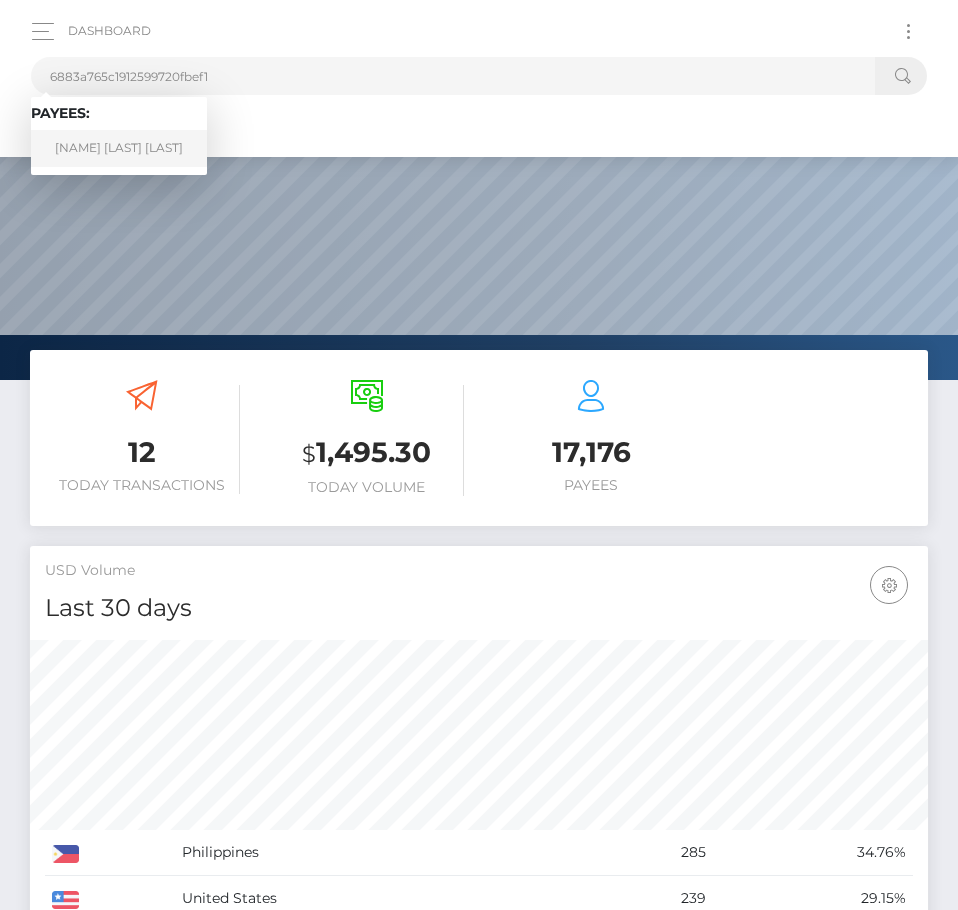 click on "GIULIANA YASMIN BRONDINO" at bounding box center (119, 148) 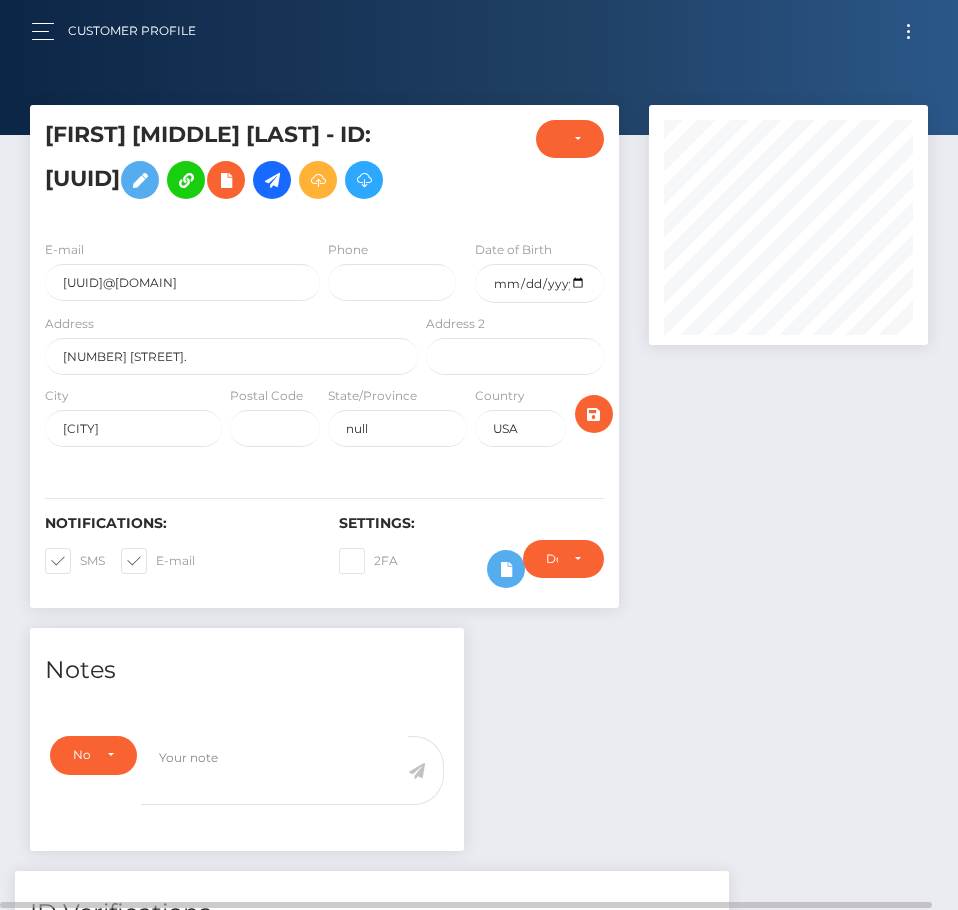 scroll, scrollTop: 0, scrollLeft: 0, axis: both 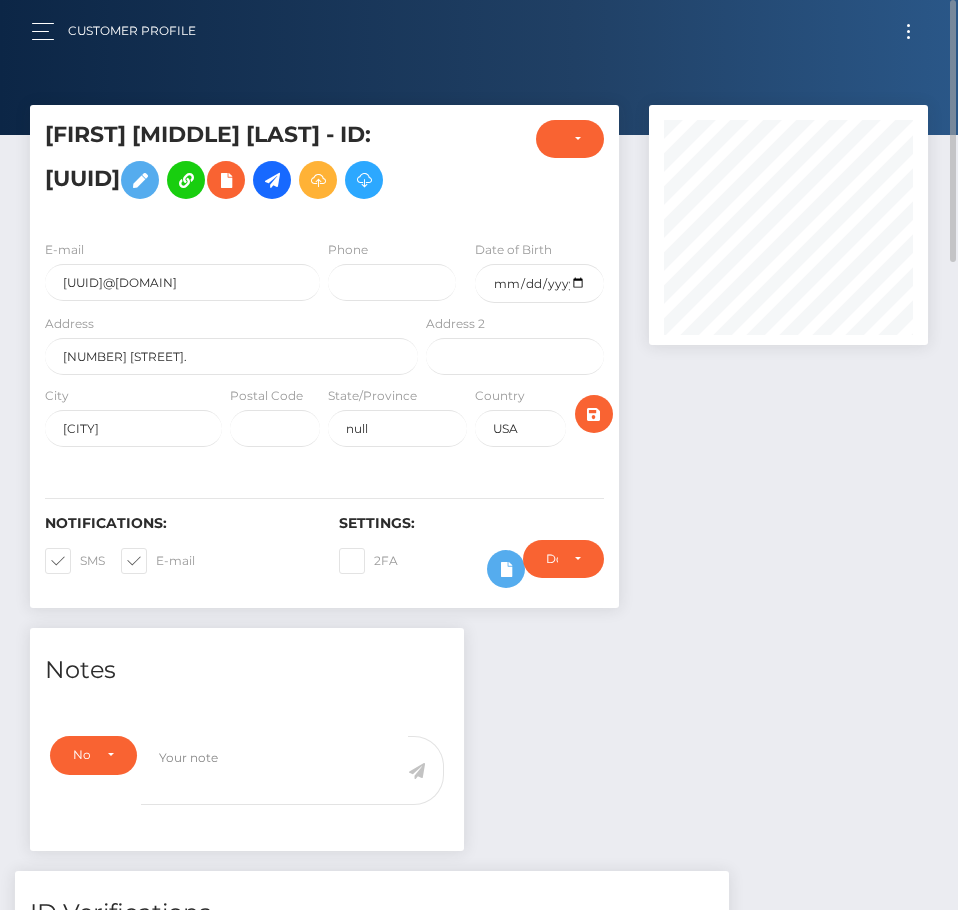 click at bounding box center [908, 31] 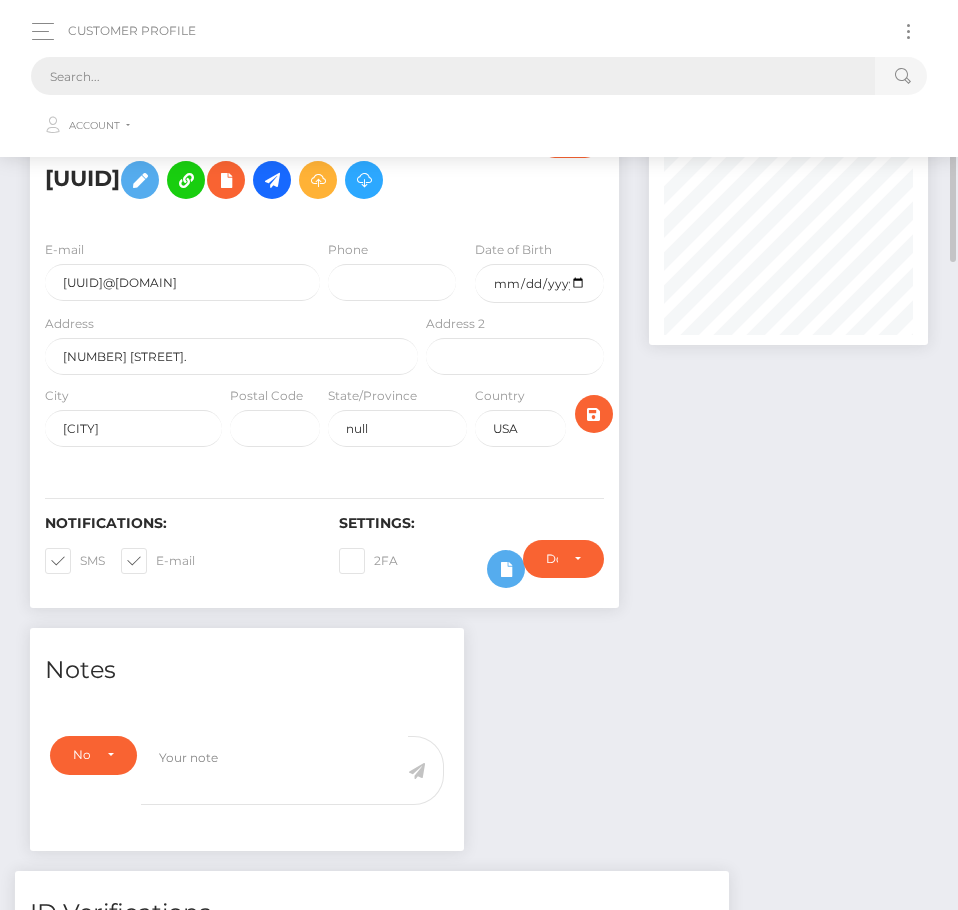 click at bounding box center [453, 76] 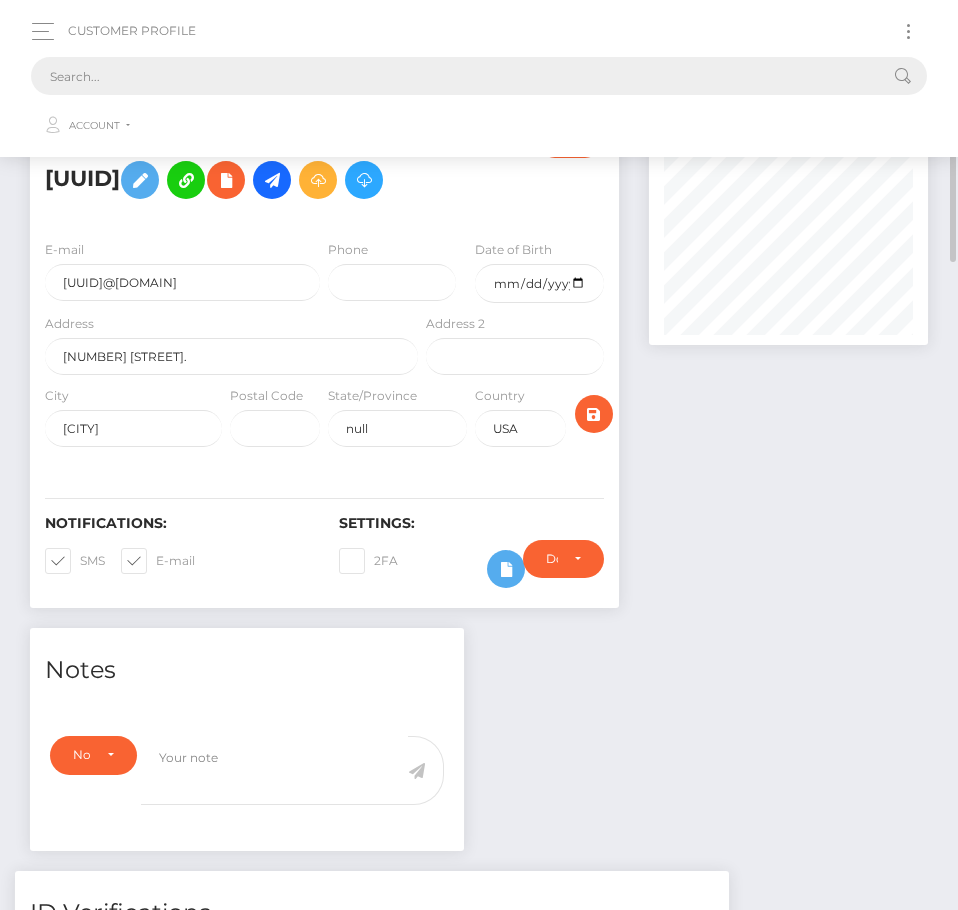 paste on "68848bff4bfbc1e23408f308" 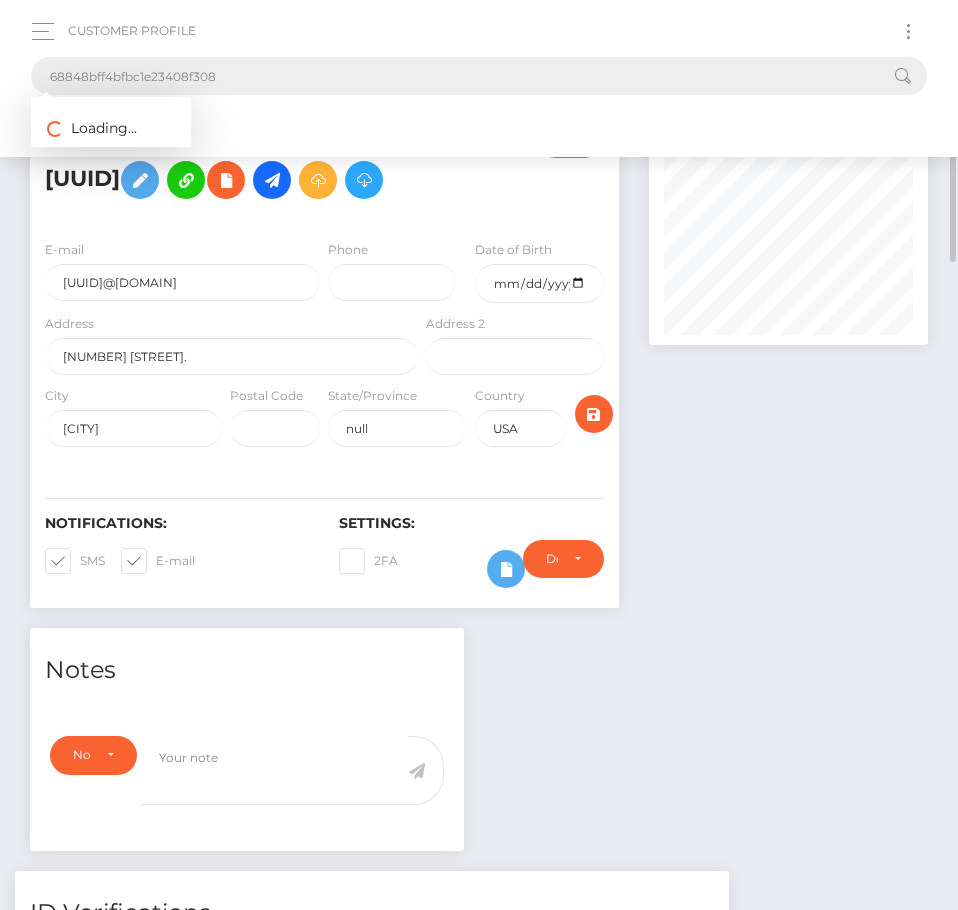 type on "68848bff4bfbc1e23408f308" 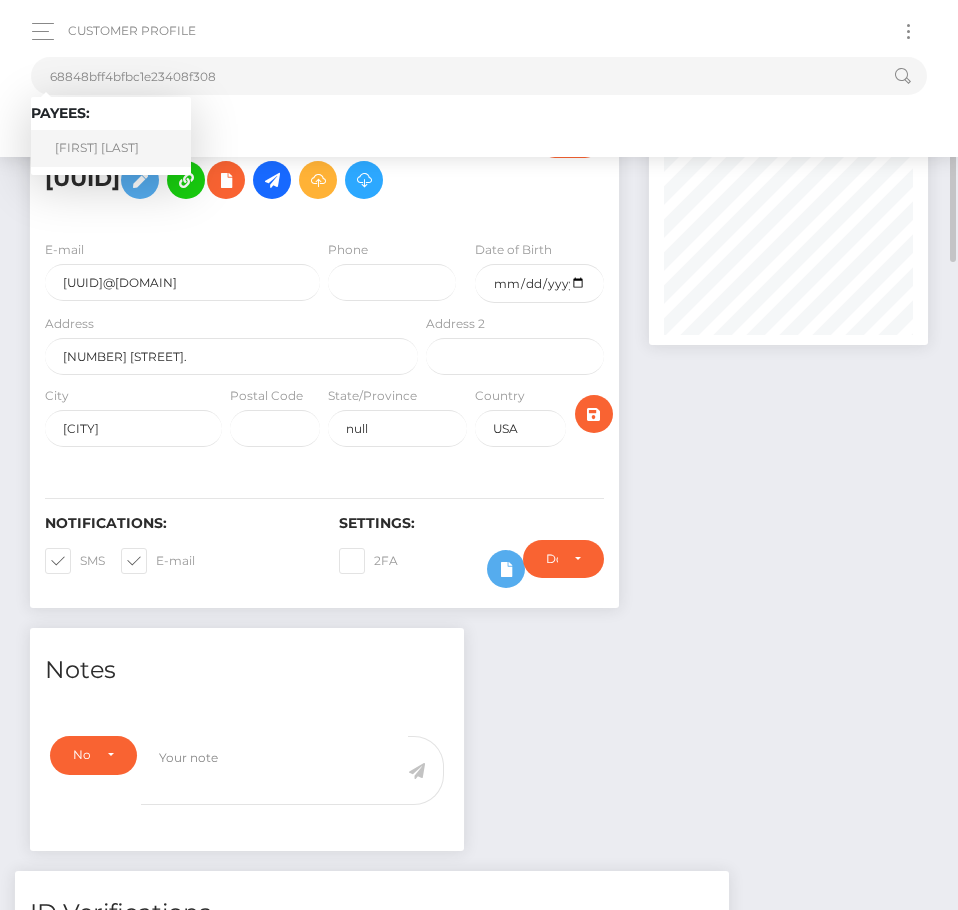click on "Chloe  Durham" at bounding box center [111, 148] 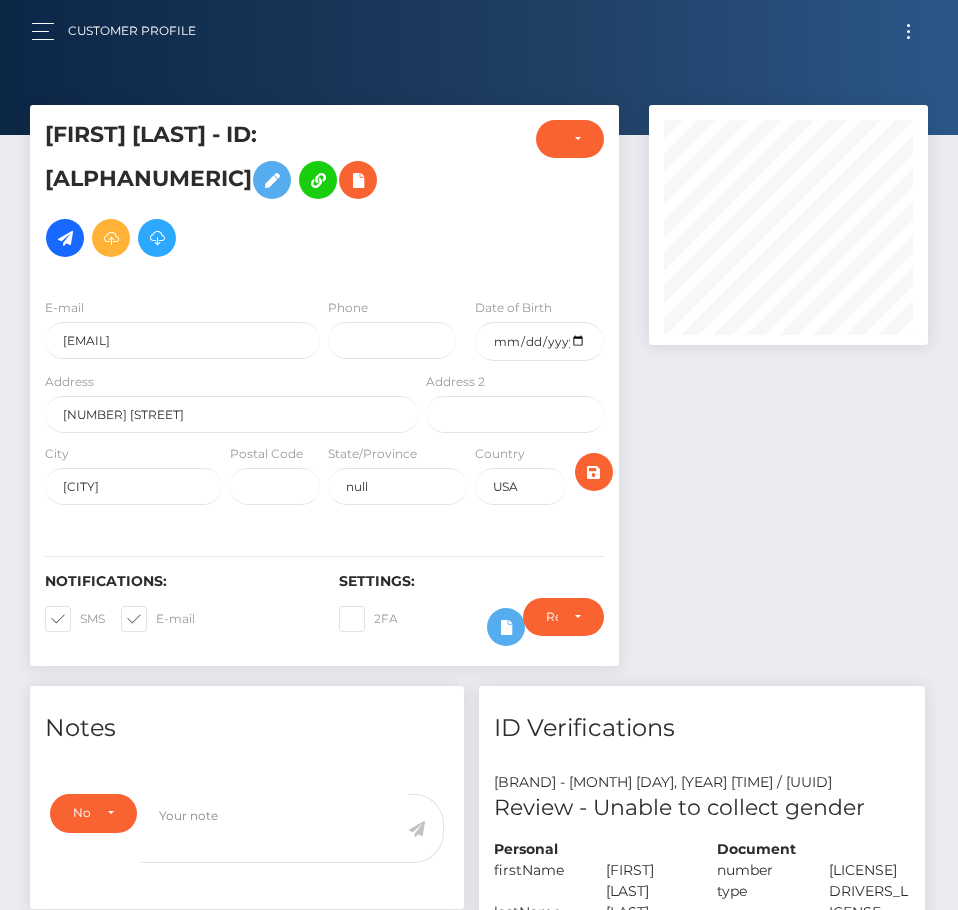 scroll, scrollTop: 0, scrollLeft: 0, axis: both 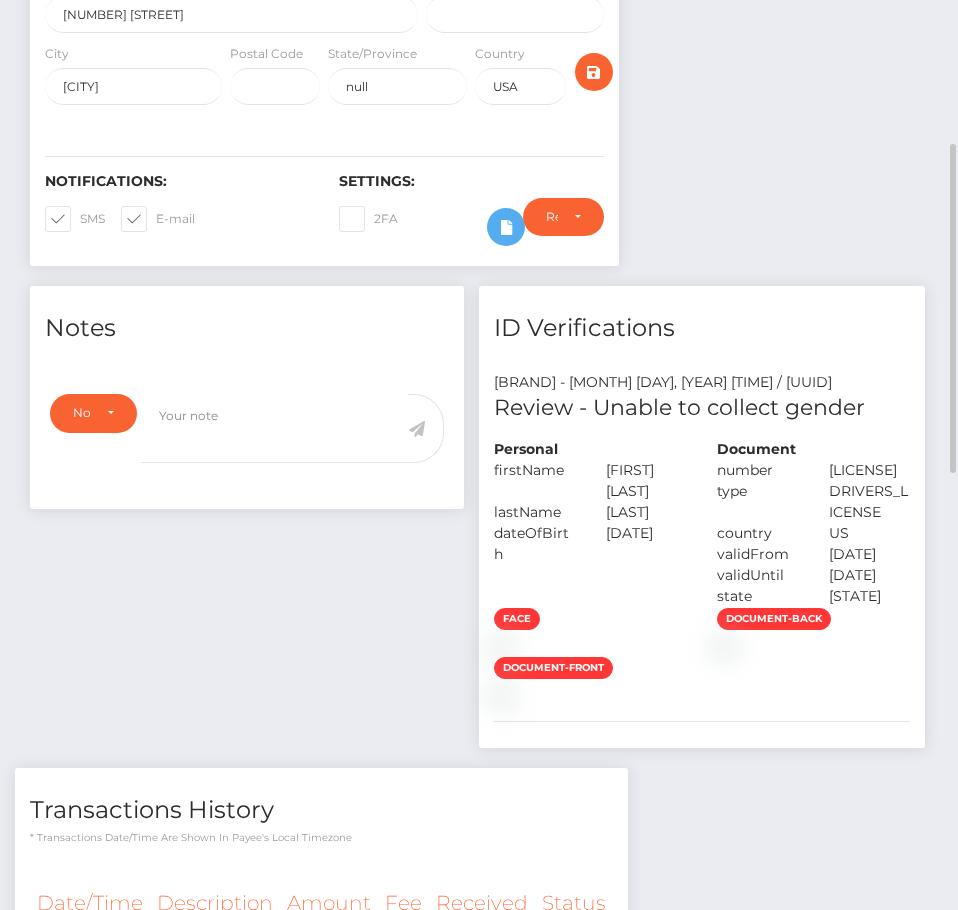 click on "Require ID/Selfie Verification
Do
not
require
Paid by
payee
Require ID/Selfie Verification" at bounding box center [563, 227] 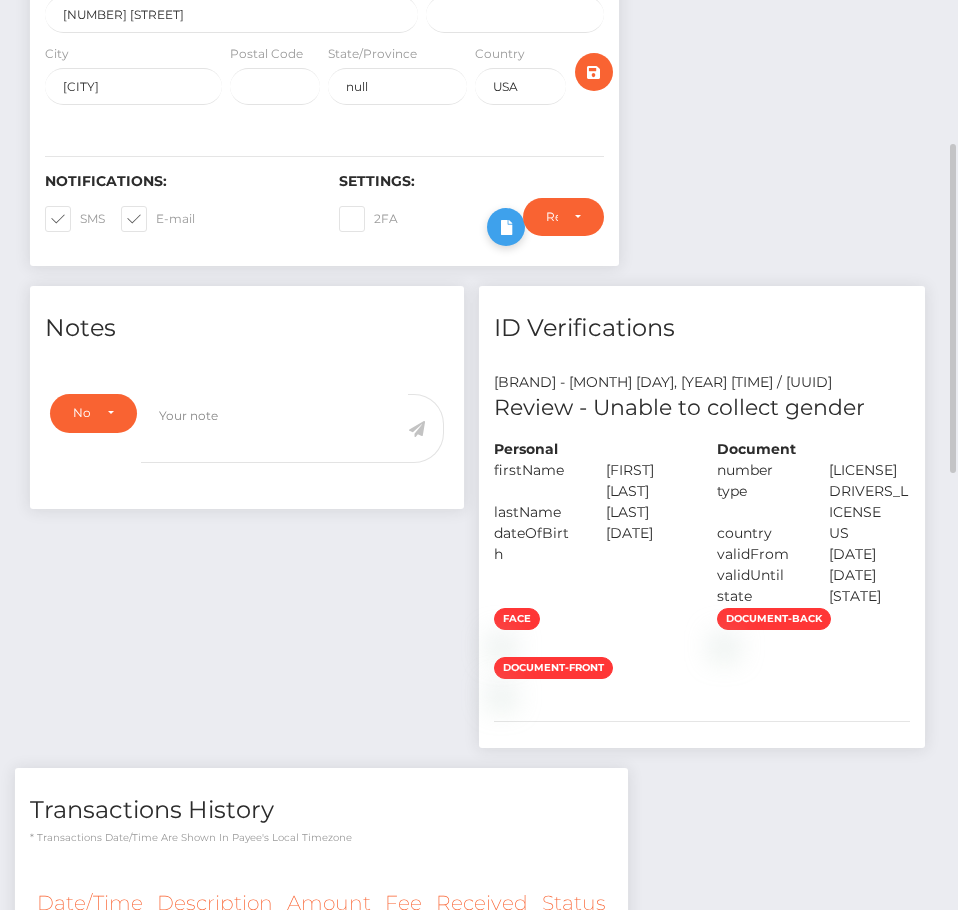 click at bounding box center (506, 227) 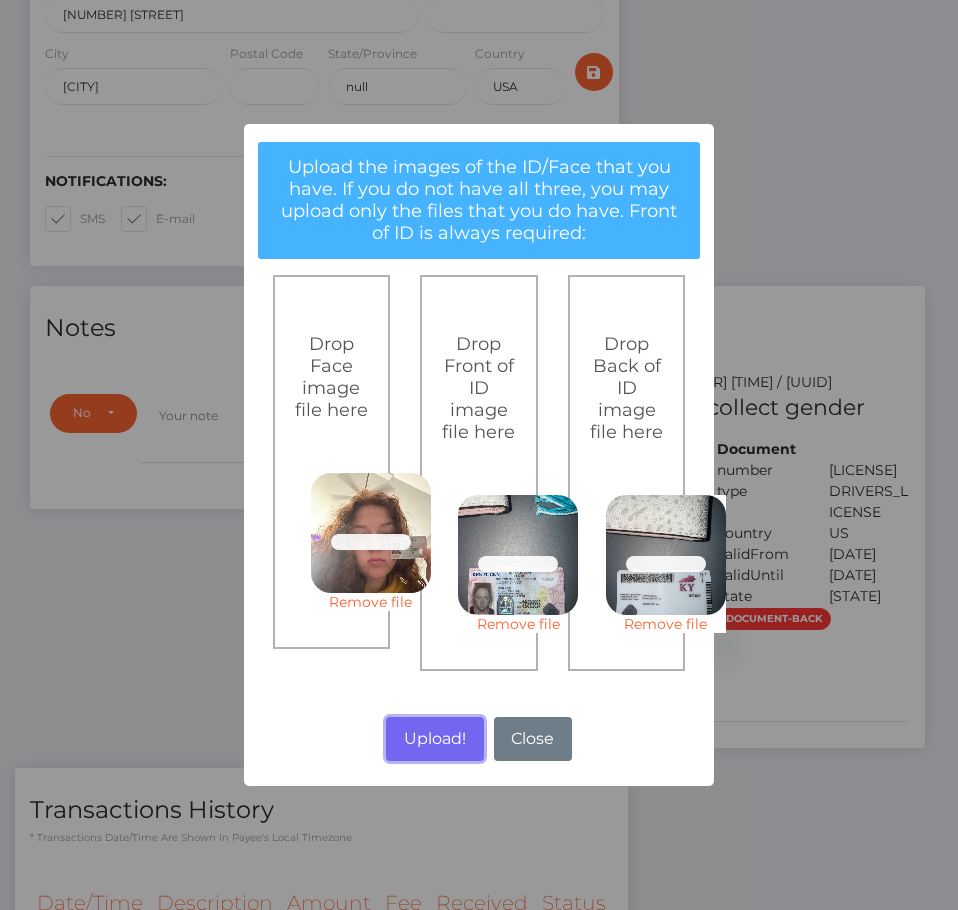 drag, startPoint x: 420, startPoint y: 751, endPoint x: 45, endPoint y: 400, distance: 513.63995 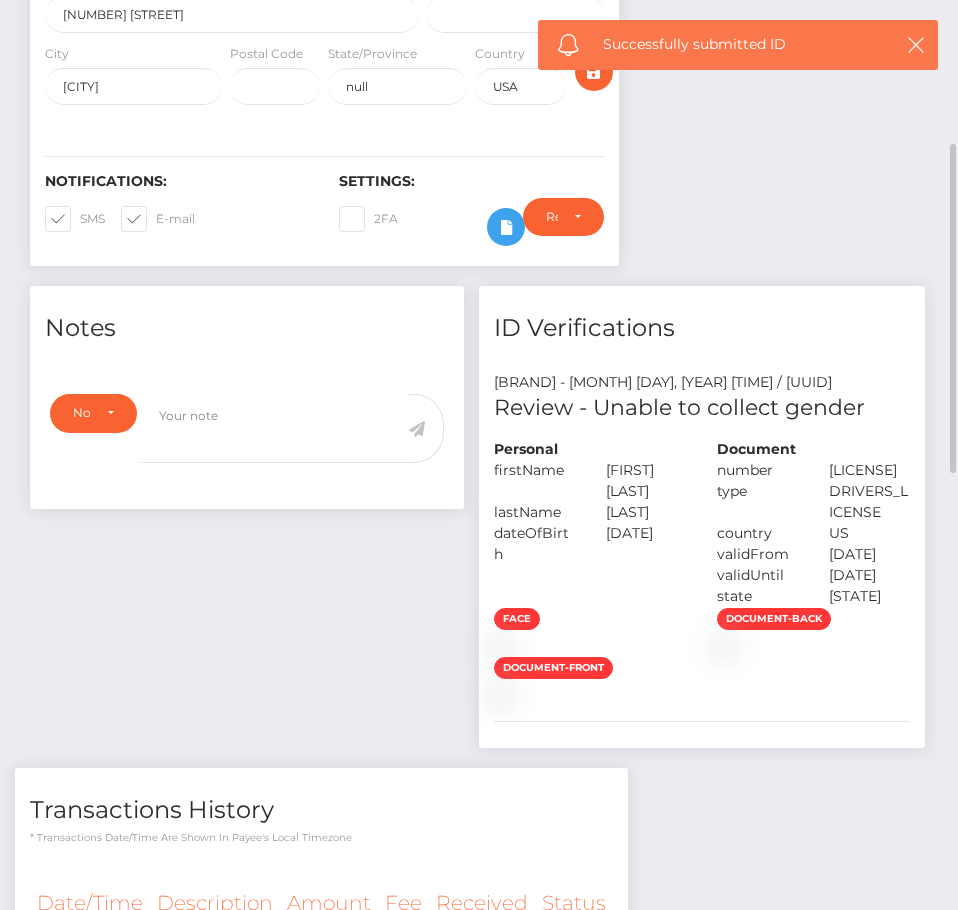 type 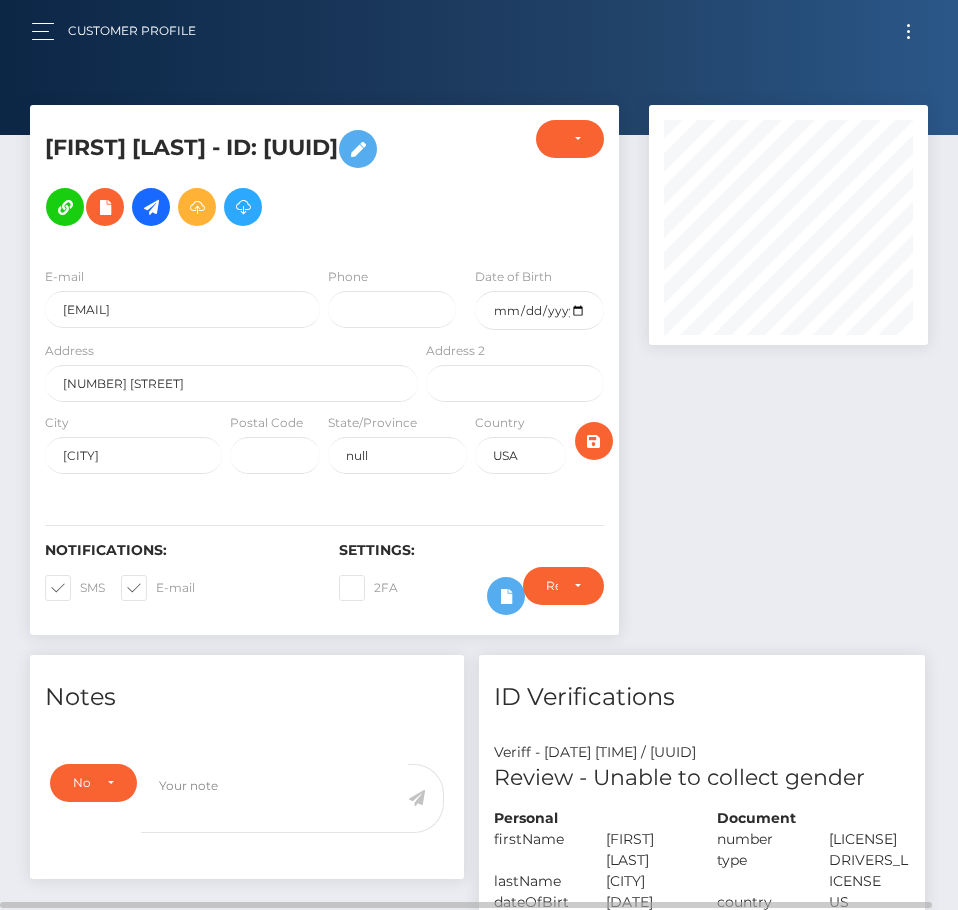 scroll, scrollTop: 0, scrollLeft: 0, axis: both 